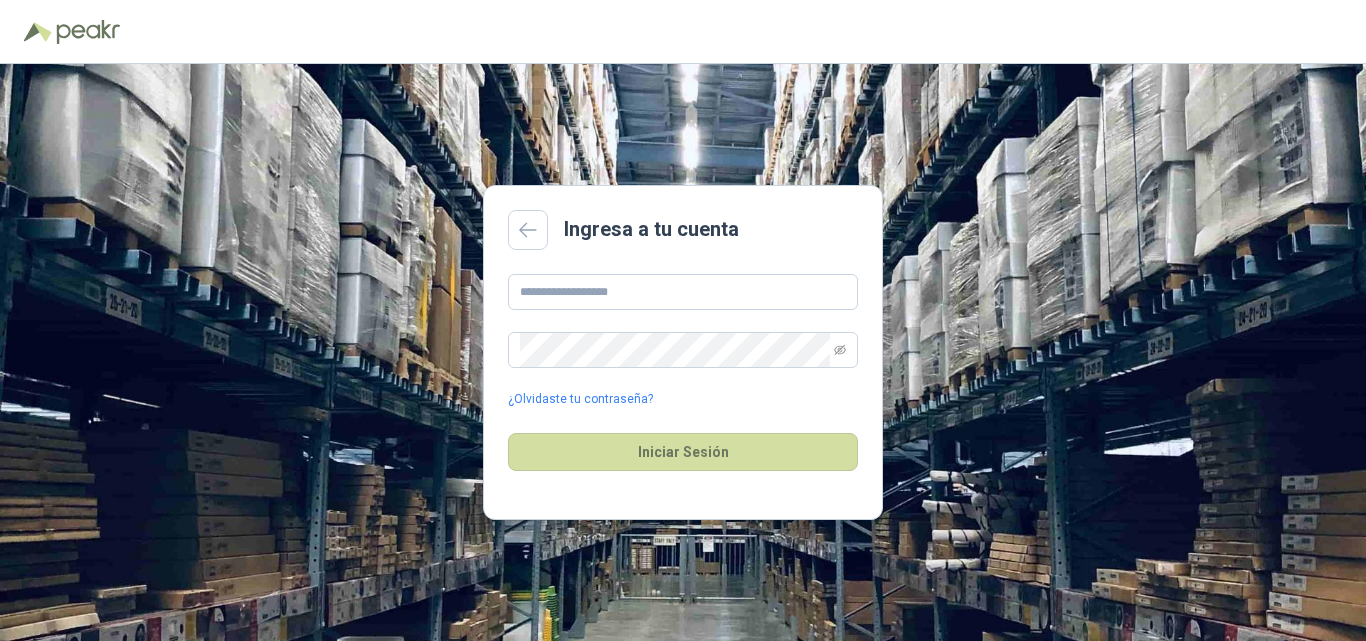scroll, scrollTop: 0, scrollLeft: 0, axis: both 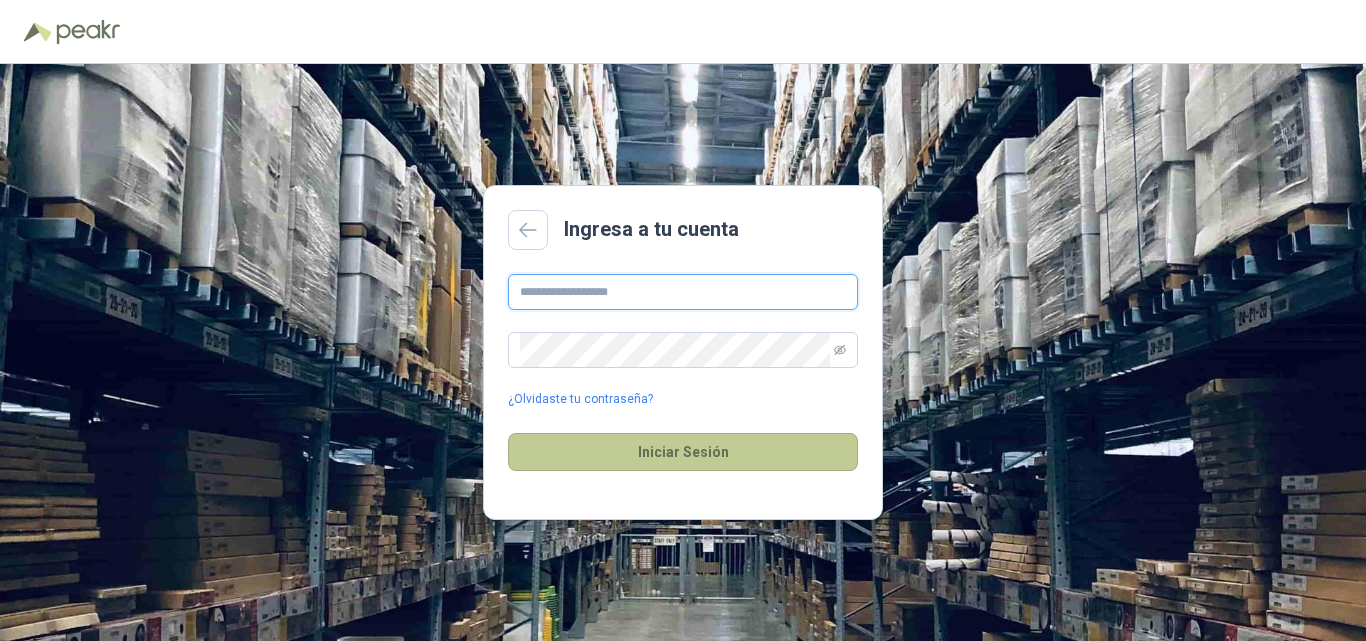 type on "**********" 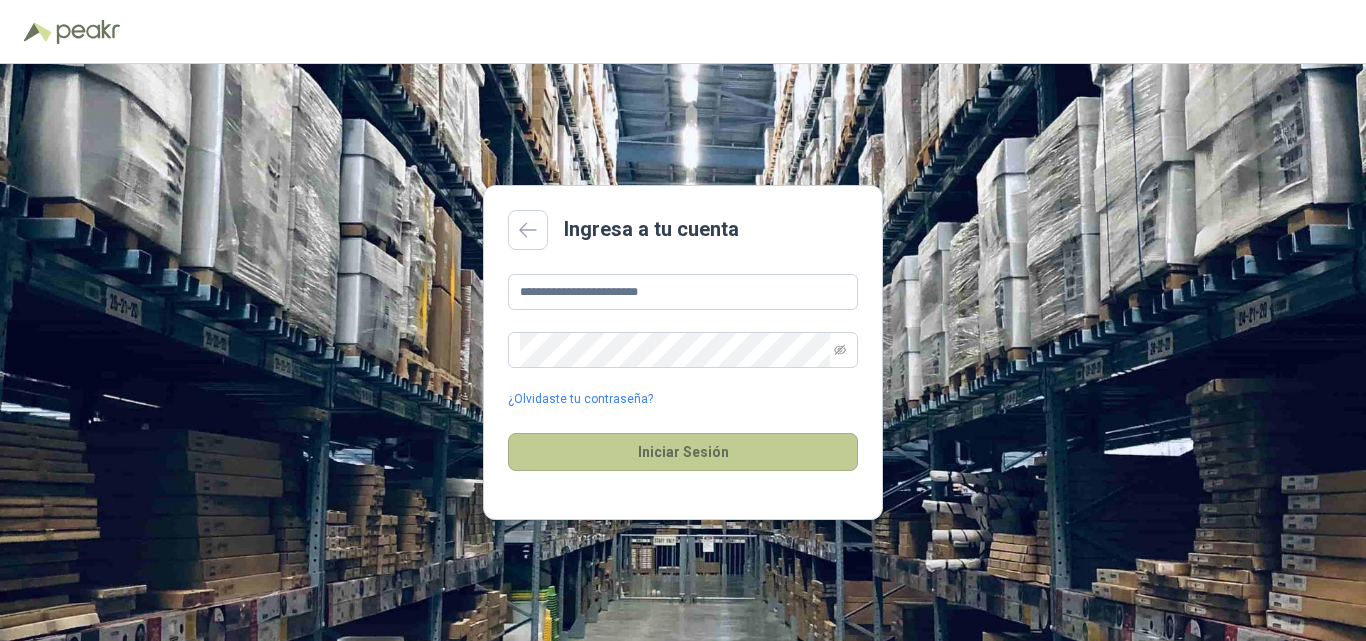 click on "Iniciar Sesión" at bounding box center [683, 452] 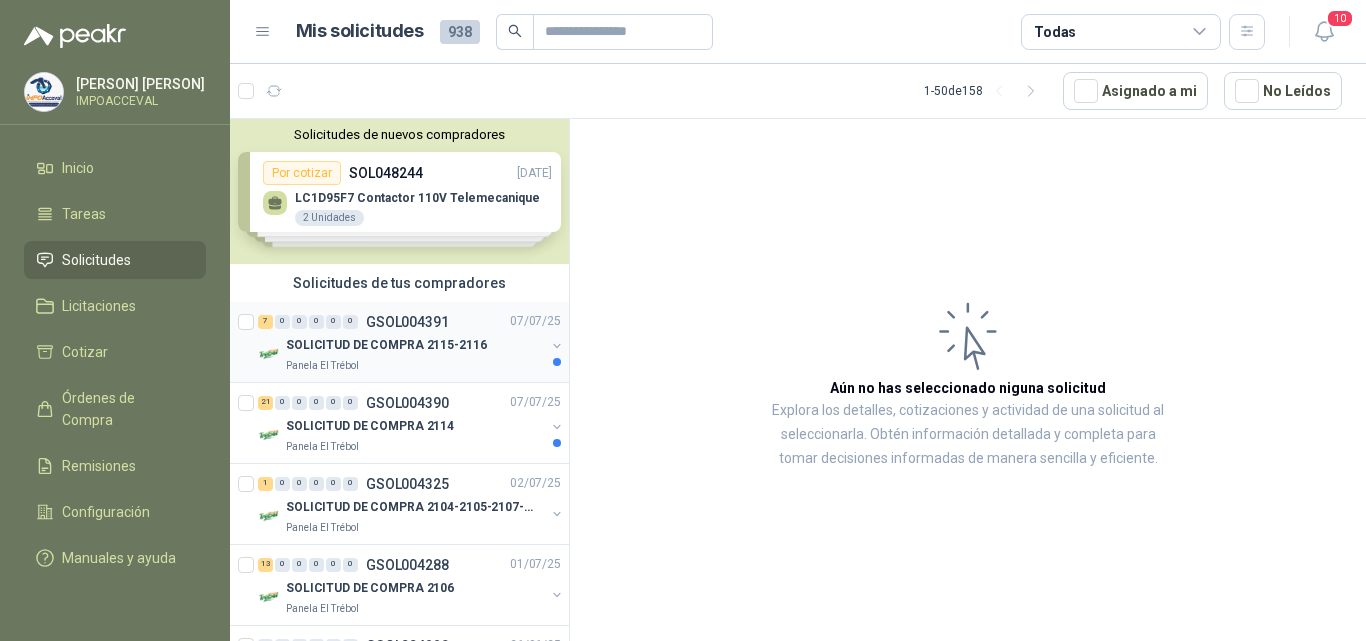 click on "SOLICITUD DE COMPRA 2115-2116" at bounding box center (386, 346) 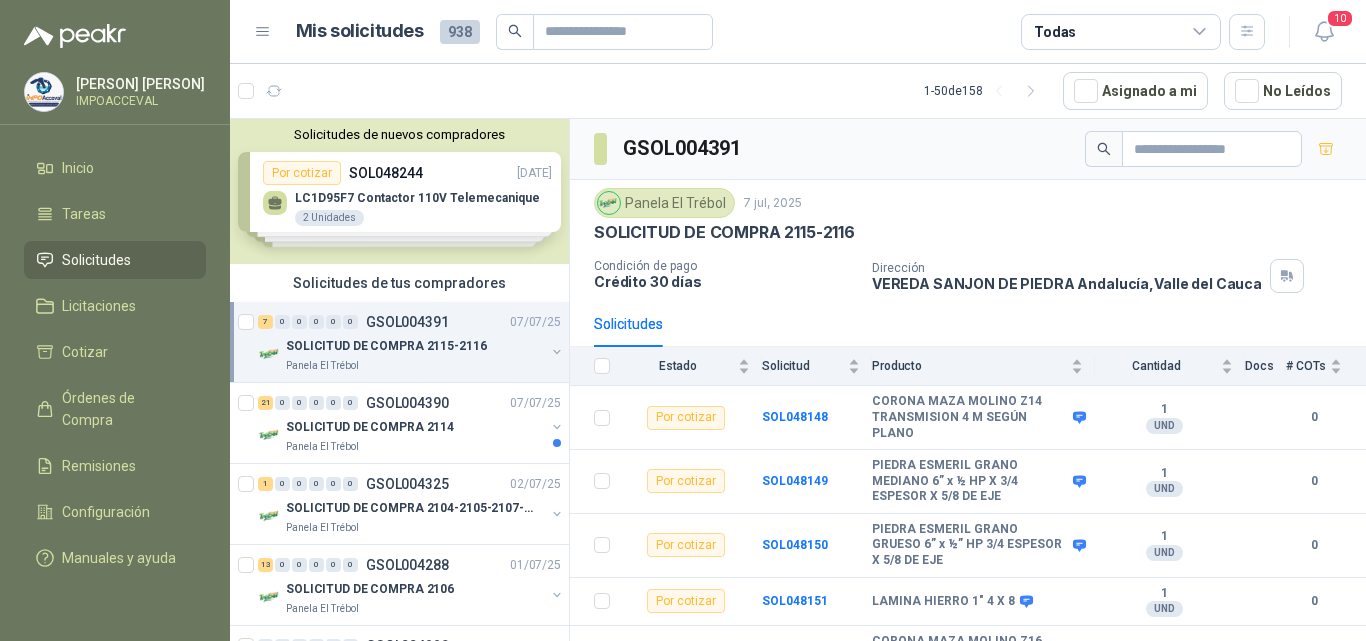 click on "Solicitudes de nuevos compradores Por cotizar SOL048244 09/07/25   LC1D95F7 Contactor 110V  Telemecanique 2   Unidades Por cotizar SOL048219 09/07/25   ESCOBAS INDUSTRIALES  40   Unidades Por cotizar SOL048202 08/07/25   TUBO 4 " X 1/8  REDONDO DE ACERO 4   Unidades Por cotizar SOL048156 07/07/25   ACT-MOTOR TRIF 1LE0143-1CC06 4HP 1   Unidades ¿Quieres recibir  cientos de solicitudes de compra  como estas todos los días? Agenda una reunión" at bounding box center (399, 191) 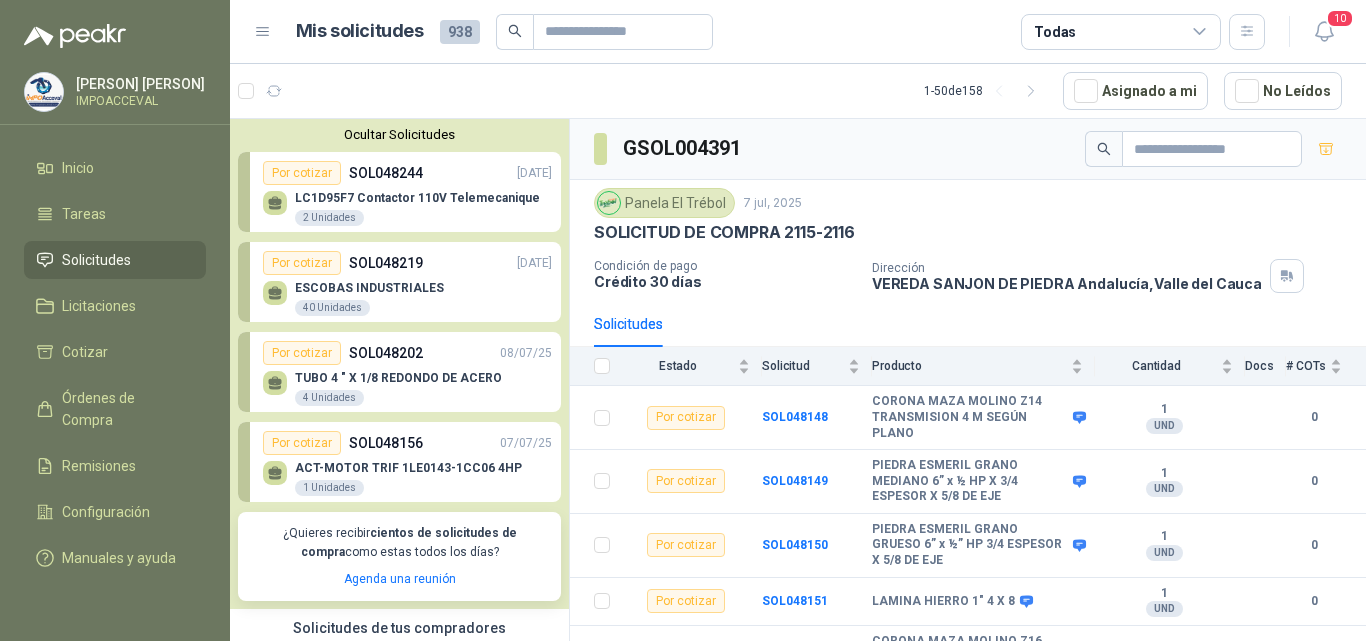 click on "LC1D95F7 Contactor 110V  Telemecanique" at bounding box center (417, 198) 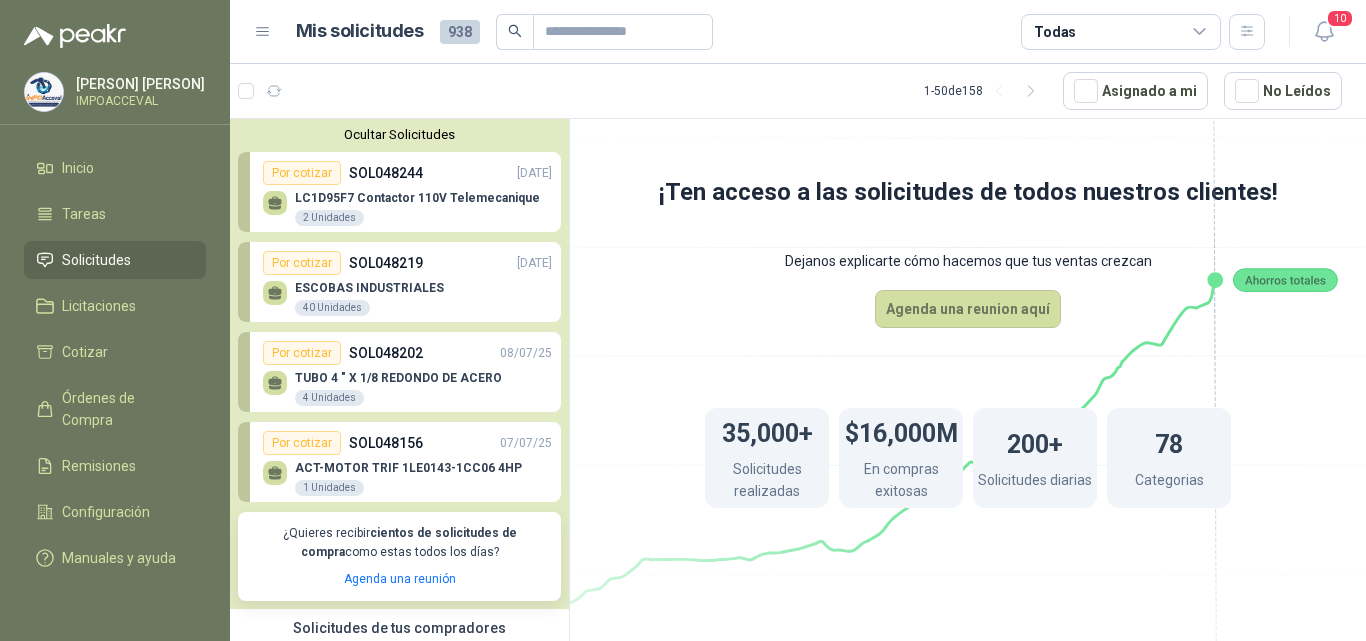 click on "ESCOBAS INDUSTRIALES" at bounding box center [369, 288] 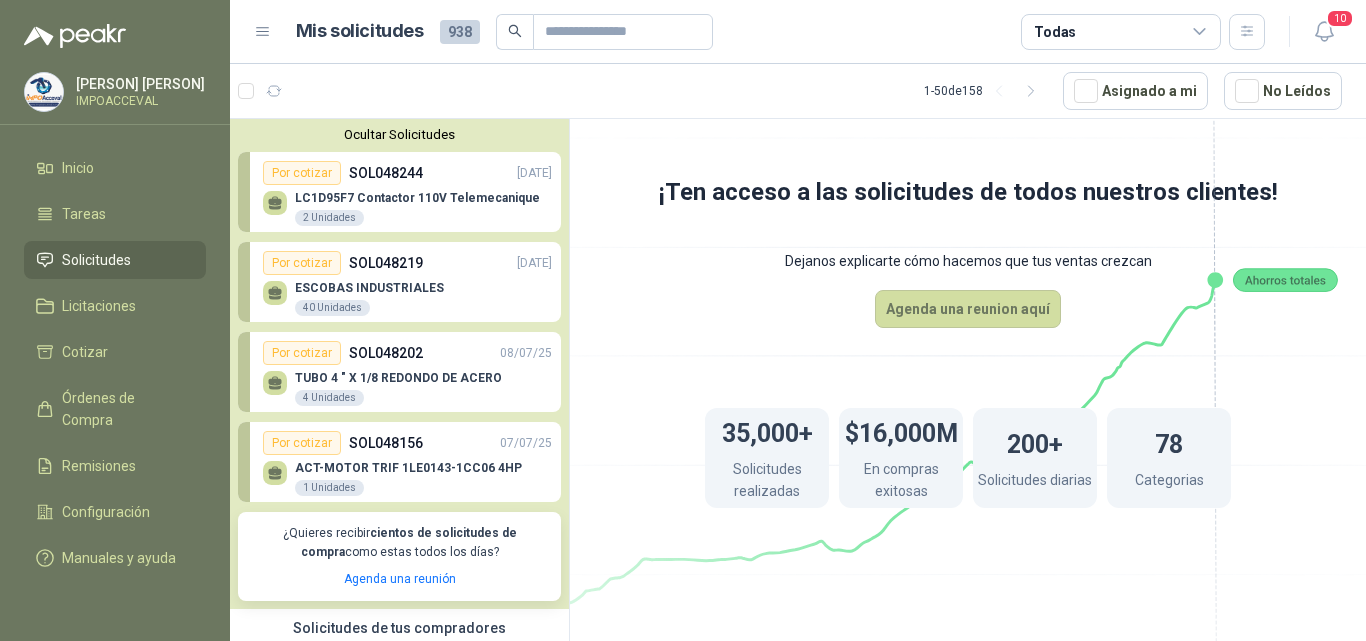 click on "TUBO 4 " X 1/8  REDONDO DE ACERO 4   Unidades" at bounding box center [407, 386] 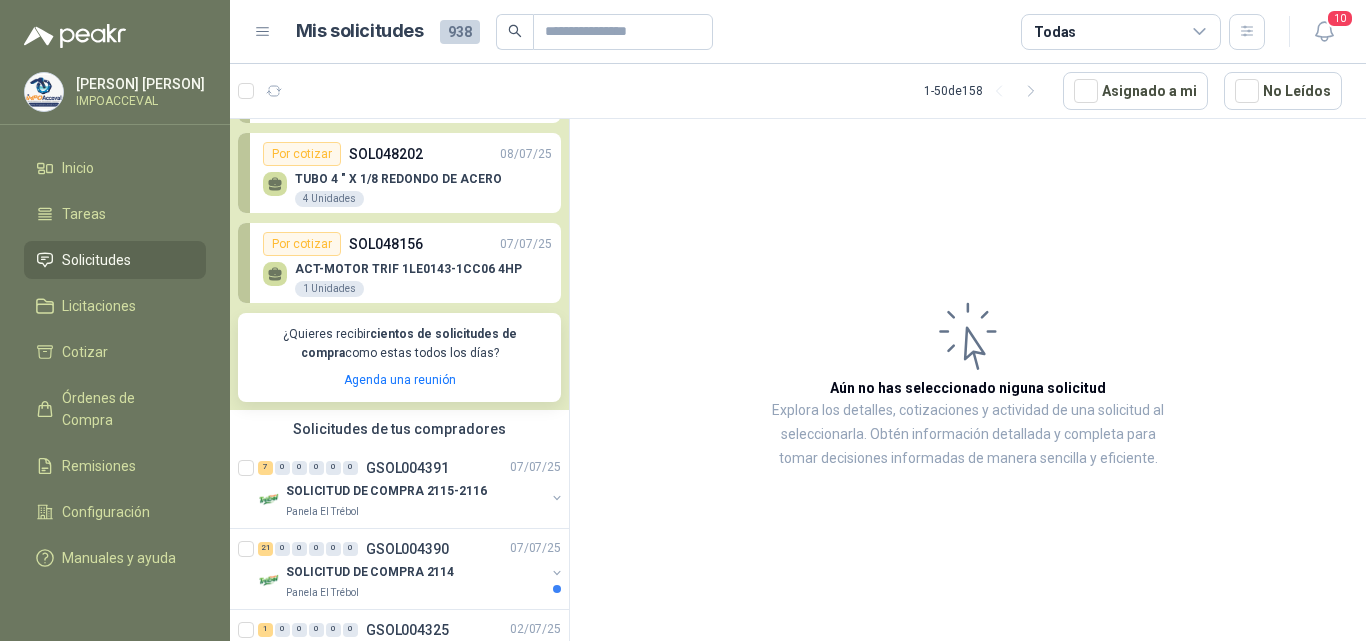 scroll, scrollTop: 200, scrollLeft: 0, axis: vertical 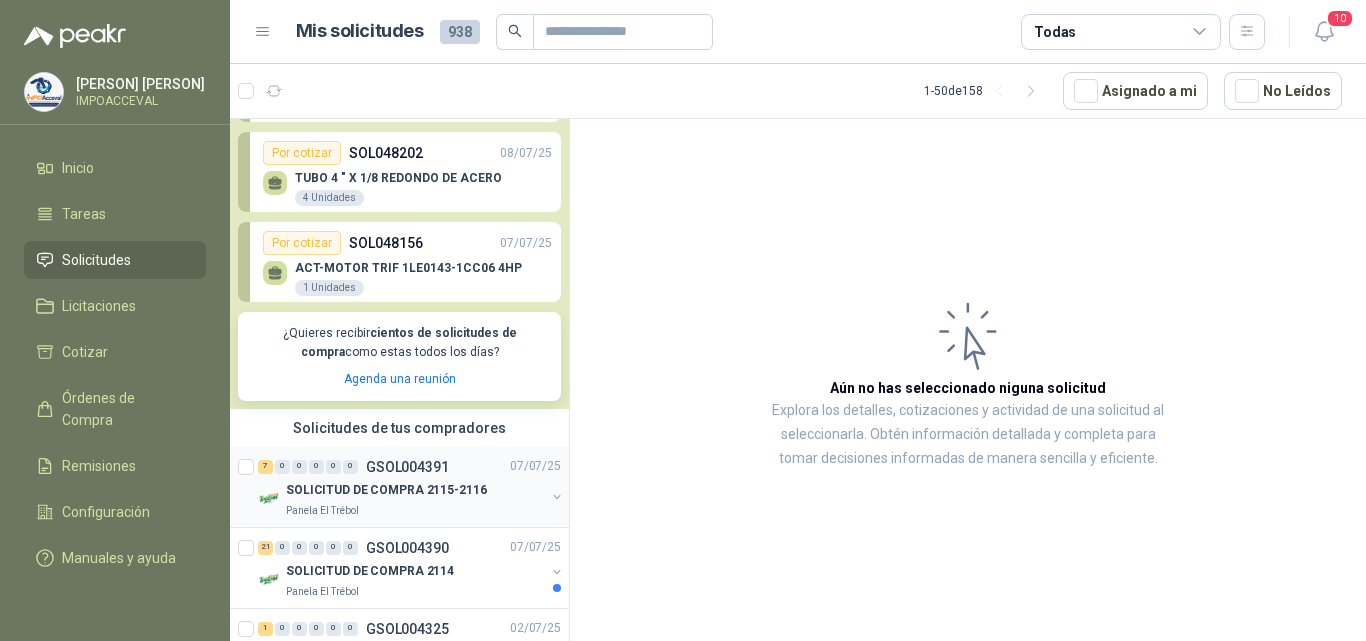 click on "7   0   0   0   0   0   GSOL004391 [DATE]" at bounding box center [411, 467] 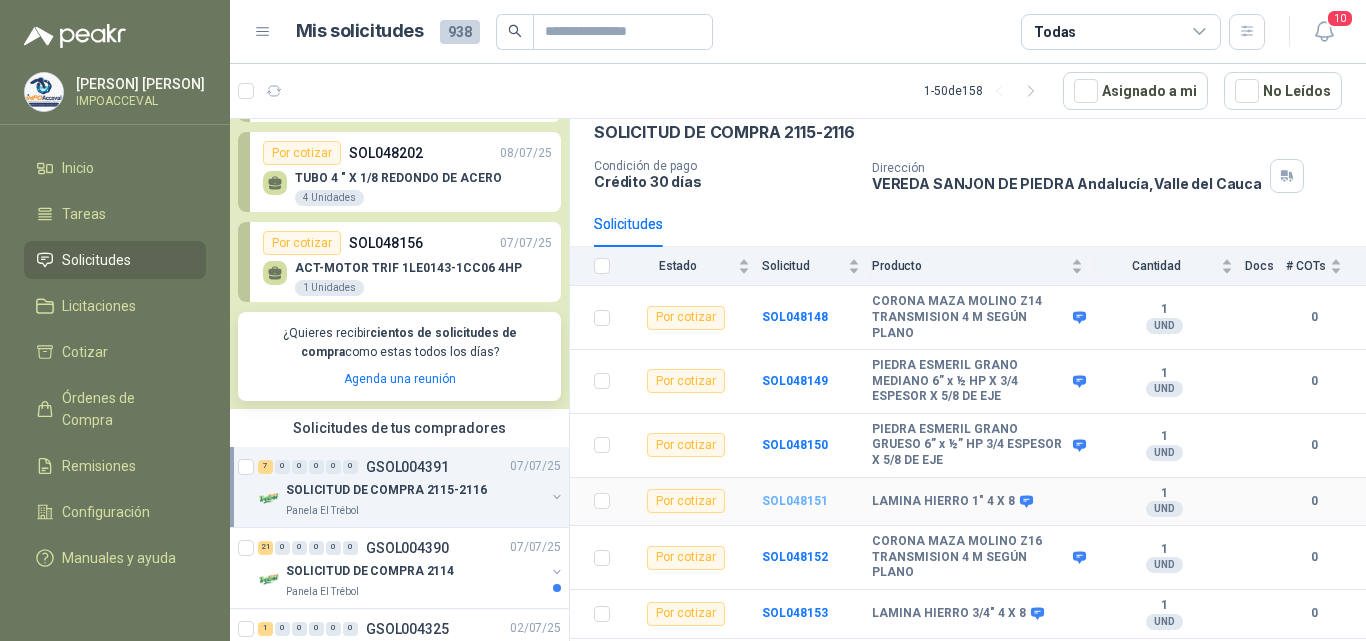 scroll, scrollTop: 154, scrollLeft: 0, axis: vertical 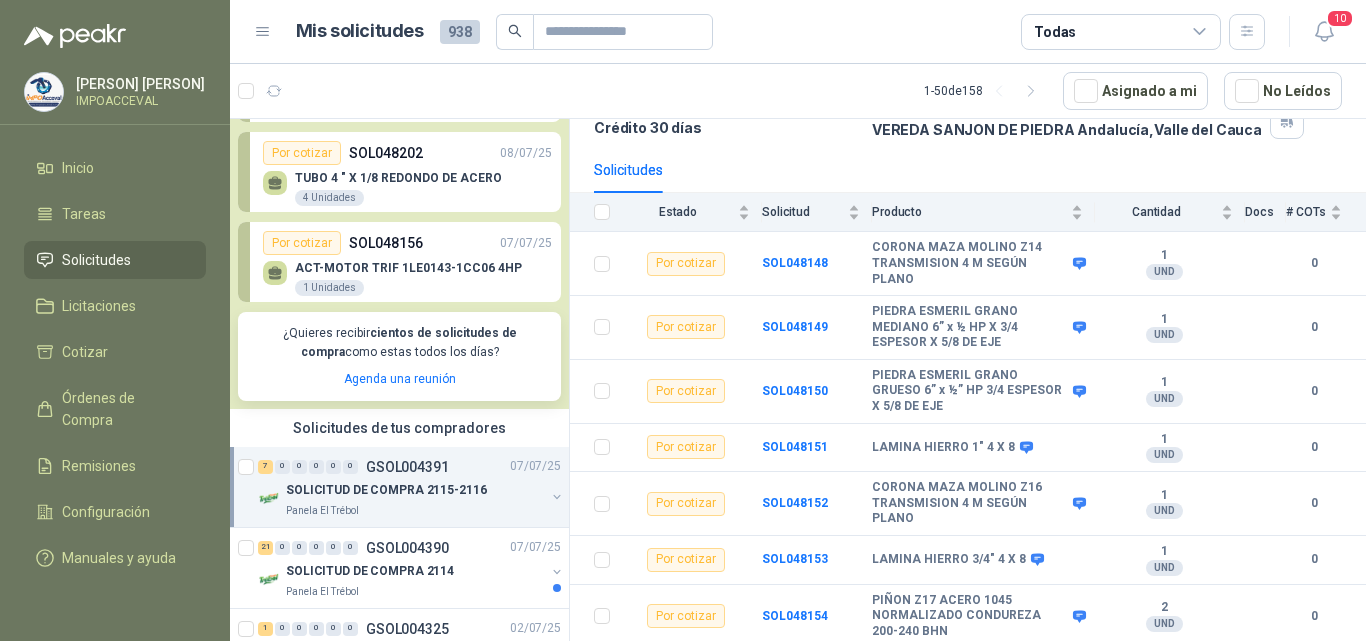 click on "SOLICITUD DE COMPRA 2115-2116" at bounding box center [386, 490] 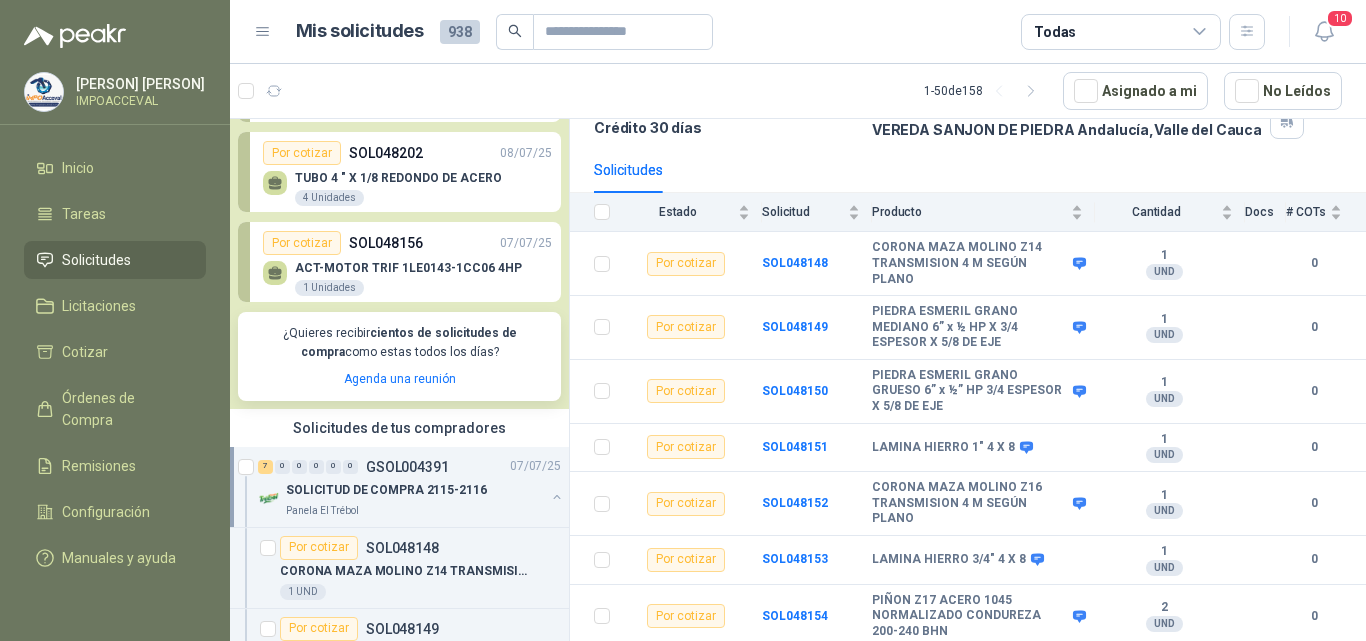 scroll, scrollTop: 7, scrollLeft: 0, axis: vertical 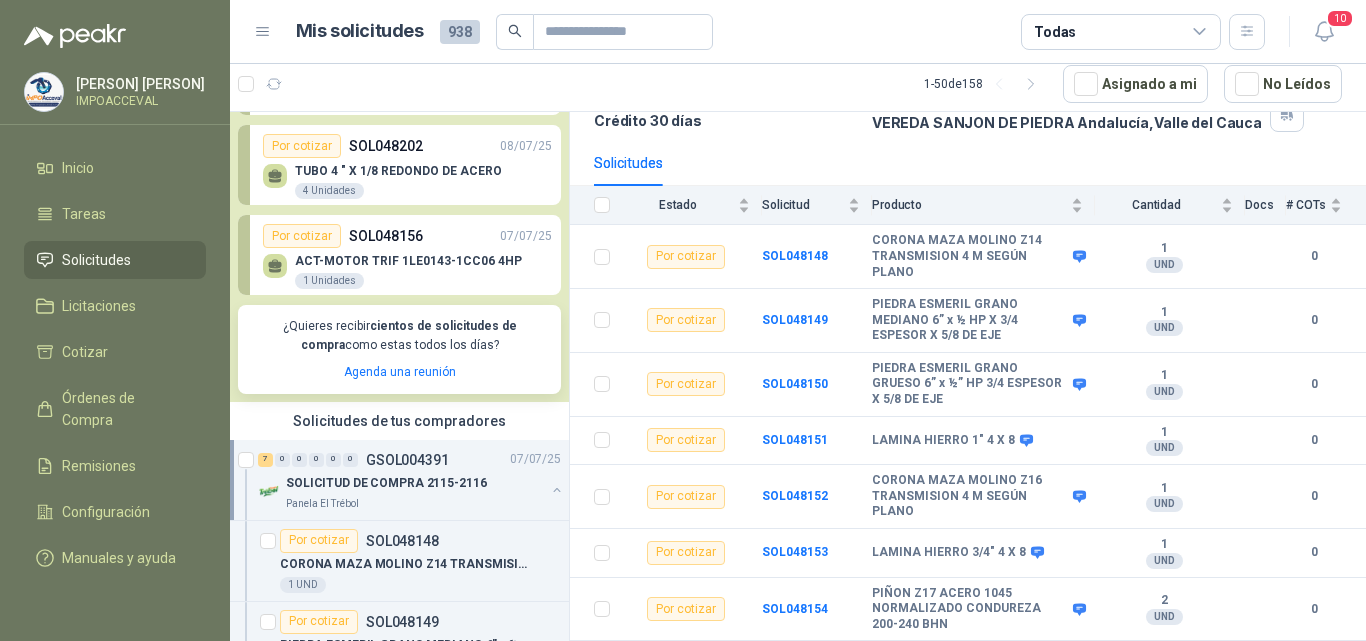 click on "SOLICITUD DE COMPRA 2115-2116" at bounding box center [386, 483] 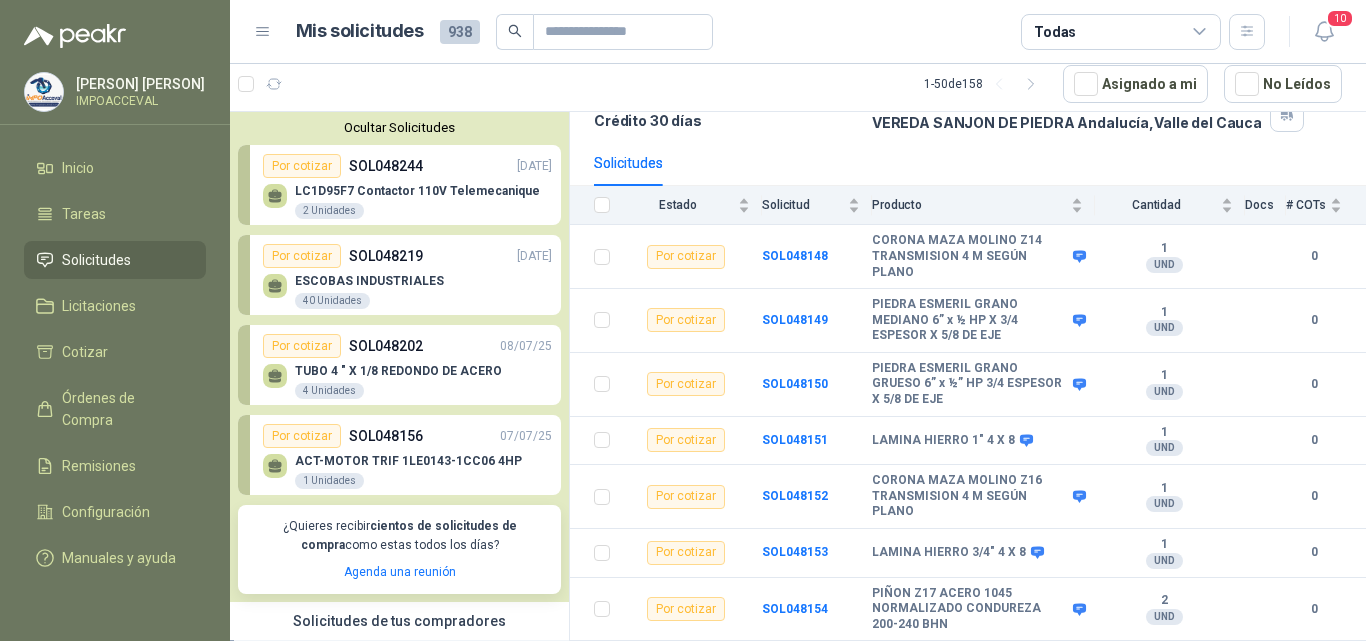 click on "Solicitudes" at bounding box center [96, 260] 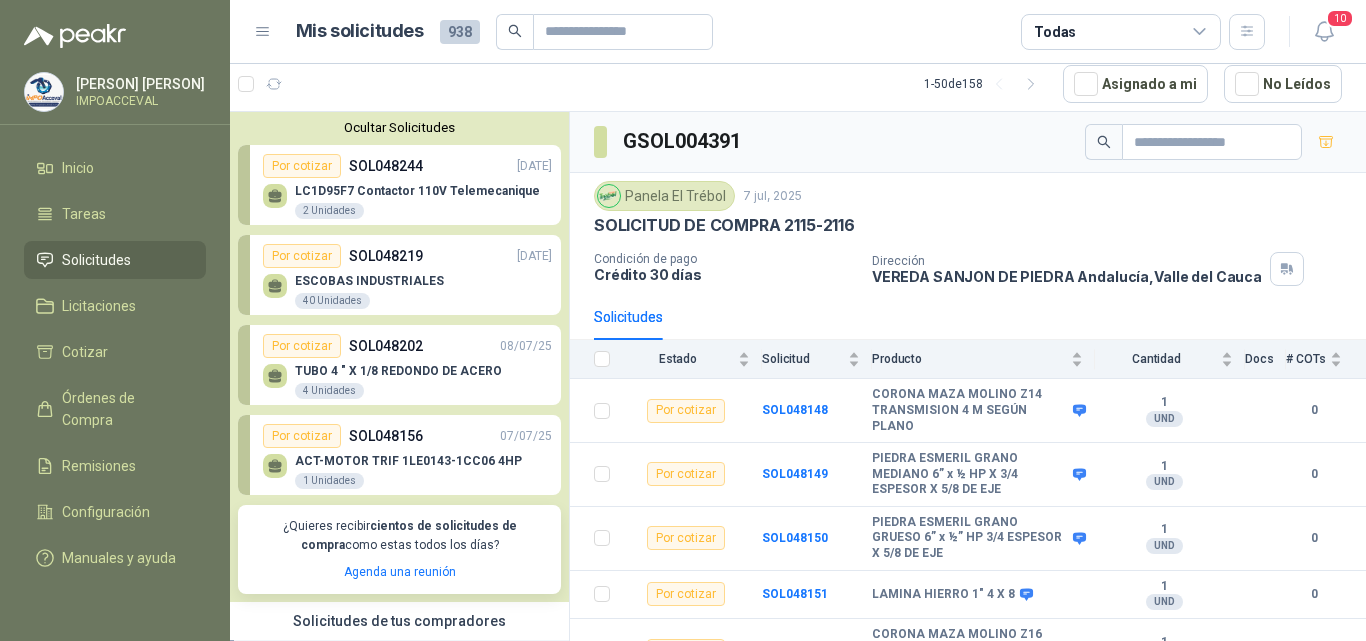 click on "LC1D95F7 Contactor 110V  Telemecanique 2   Unidades" at bounding box center [407, 199] 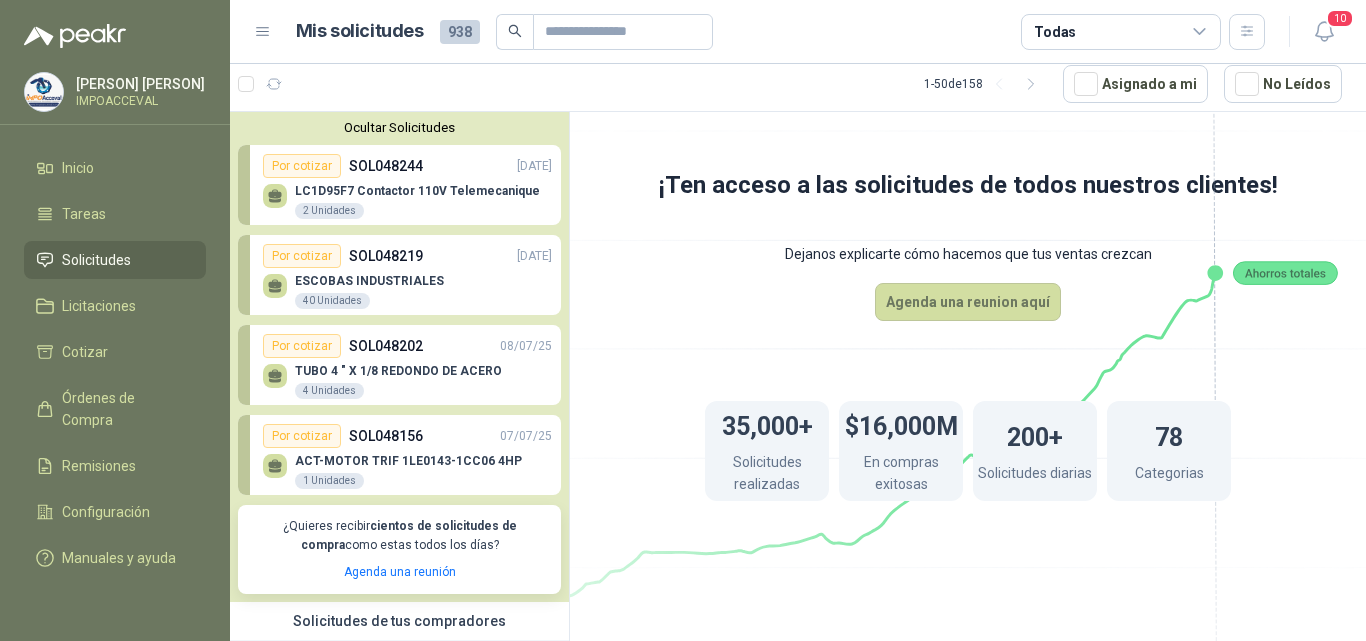 click on "LC1D95F7 Contactor 110V  Telemecanique 2   Unidades" at bounding box center (407, 199) 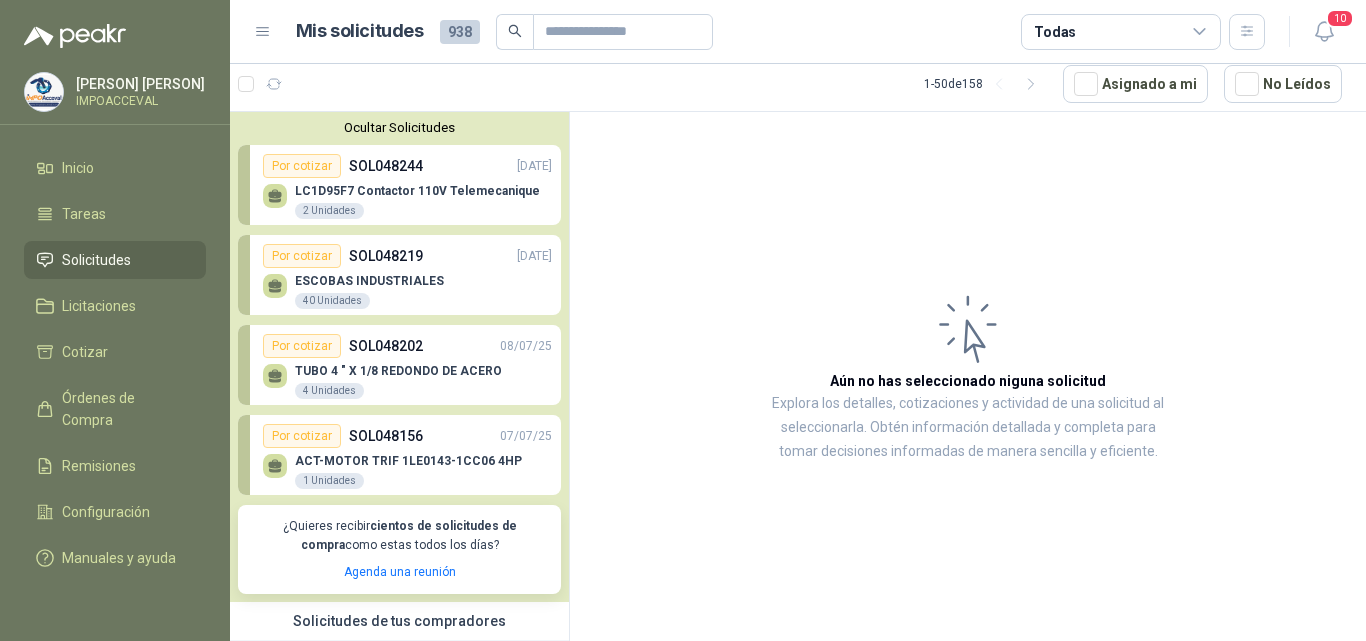 click on "Solicitudes" at bounding box center (96, 260) 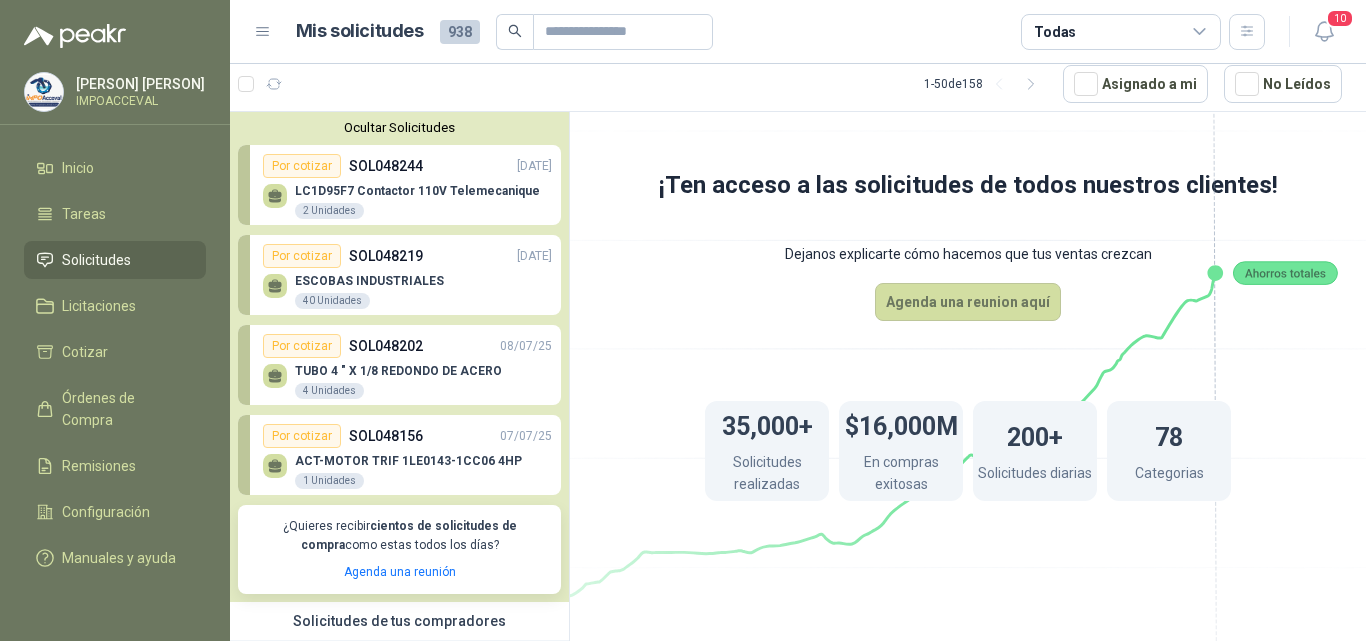 click on "ESCOBAS INDUSTRIALES" at bounding box center [369, 281] 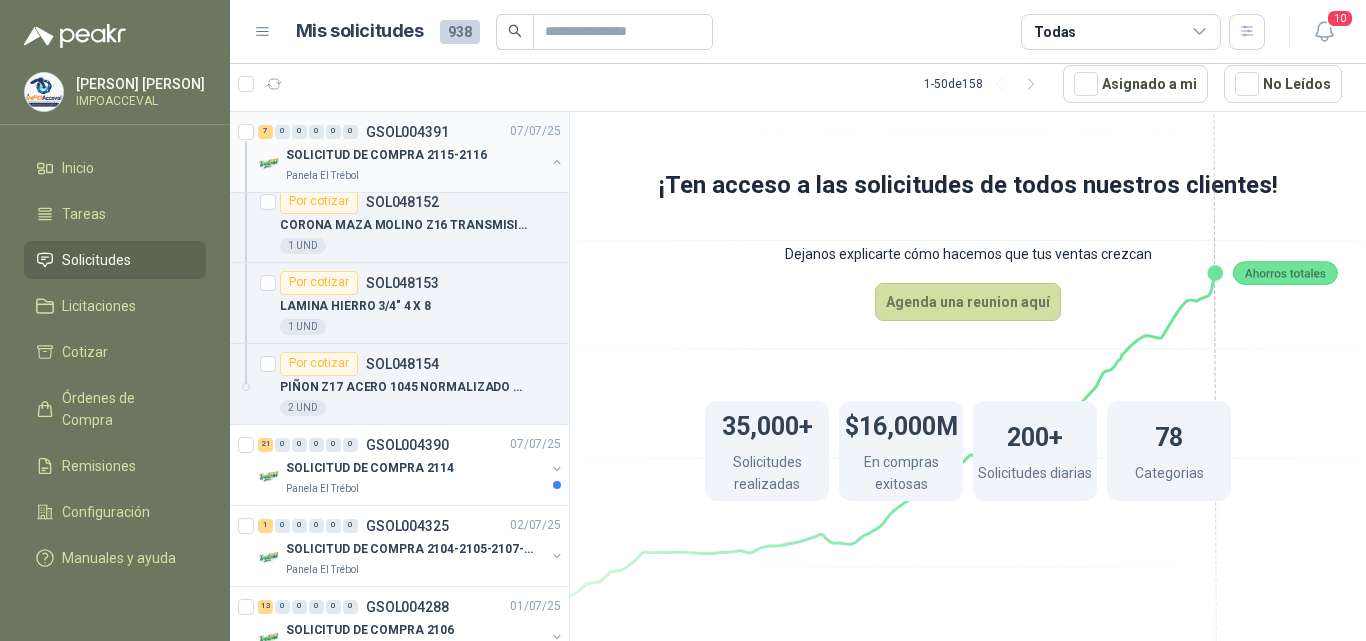 scroll, scrollTop: 900, scrollLeft: 0, axis: vertical 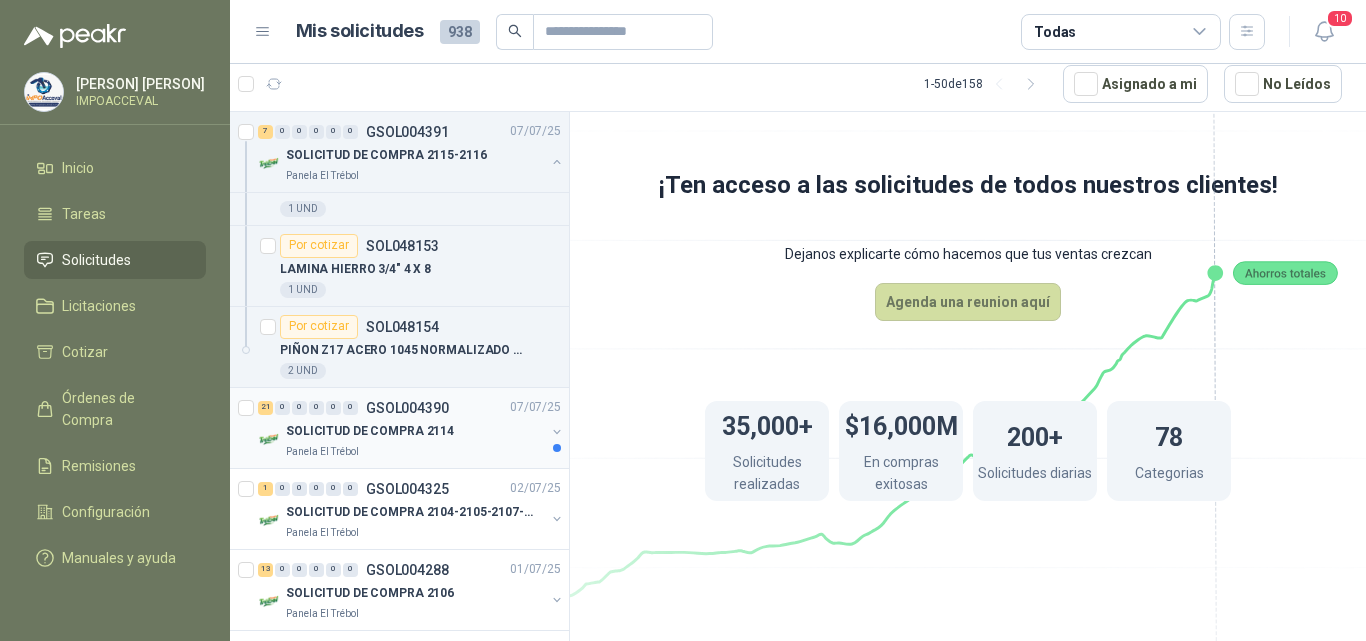 click on "GSOL004390" at bounding box center [407, 408] 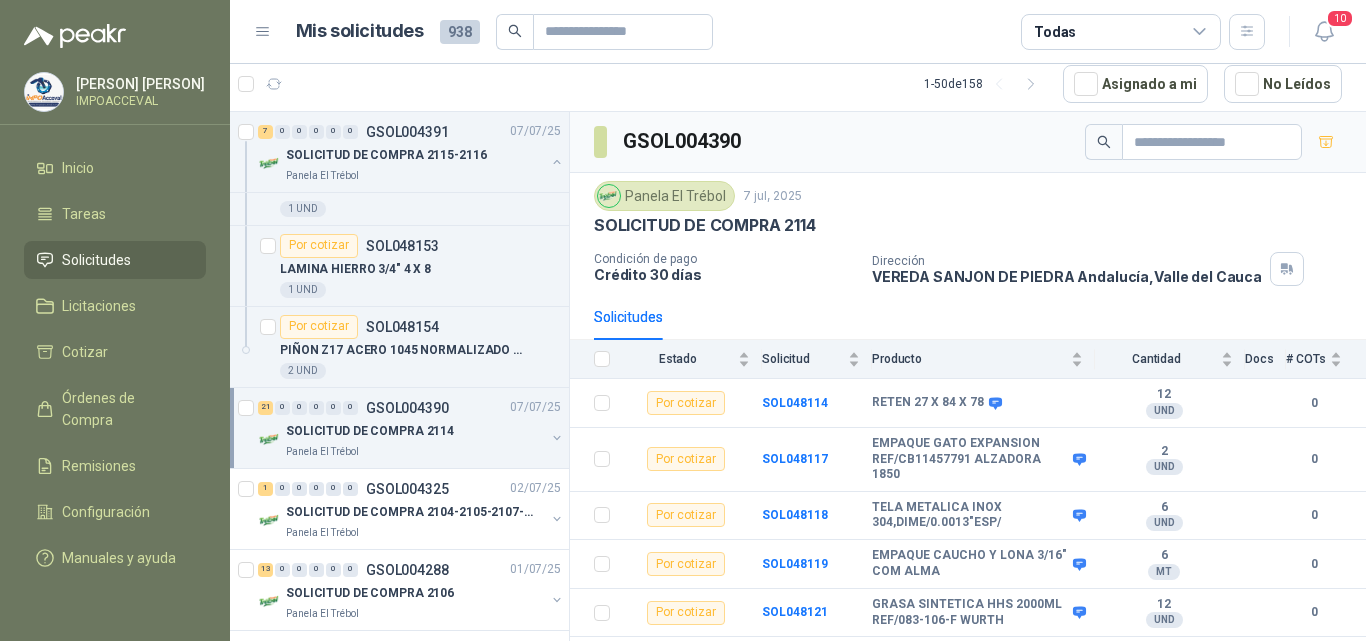 scroll, scrollTop: 1000, scrollLeft: 0, axis: vertical 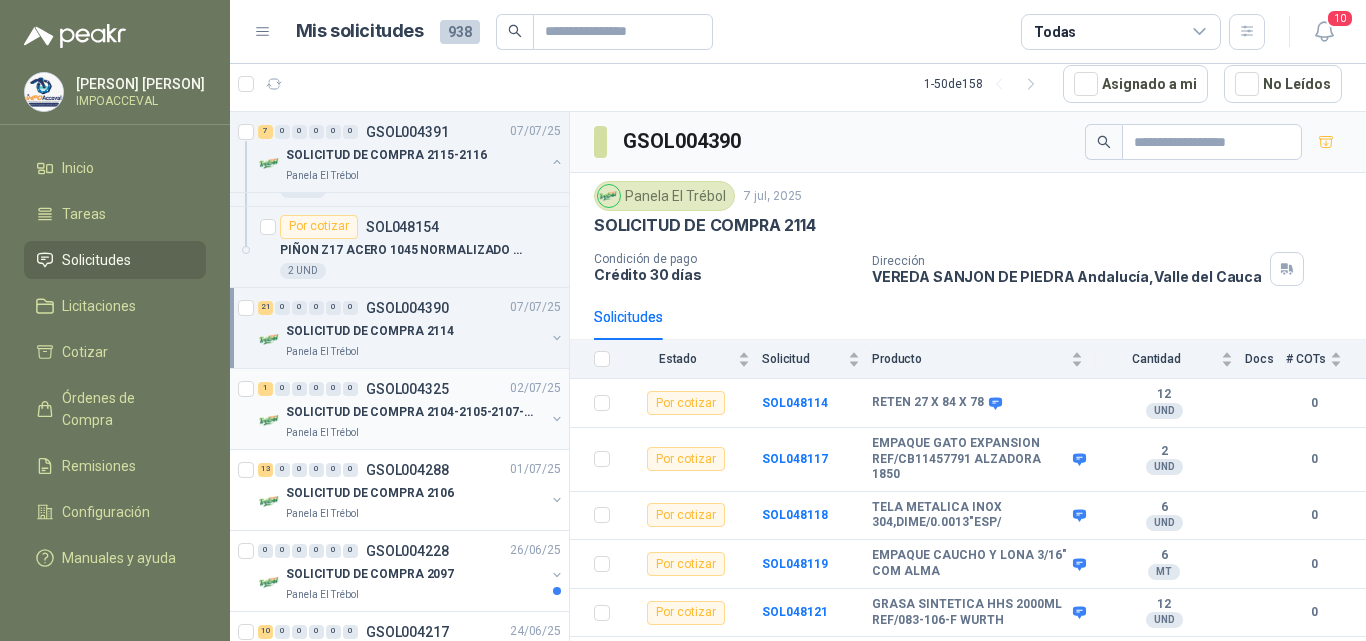 click on "SOLICITUD DE COMPRA 2104-2105-2107-2110" at bounding box center (415, 413) 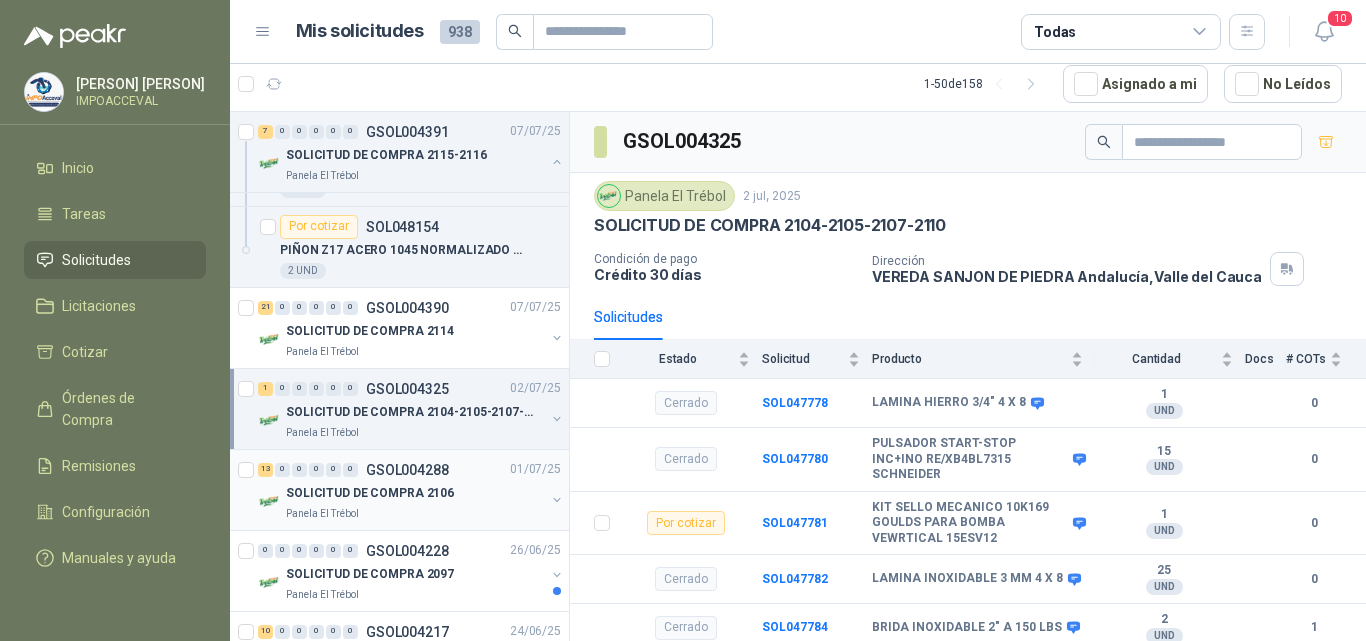 click on "GSOL004288" at bounding box center (407, 470) 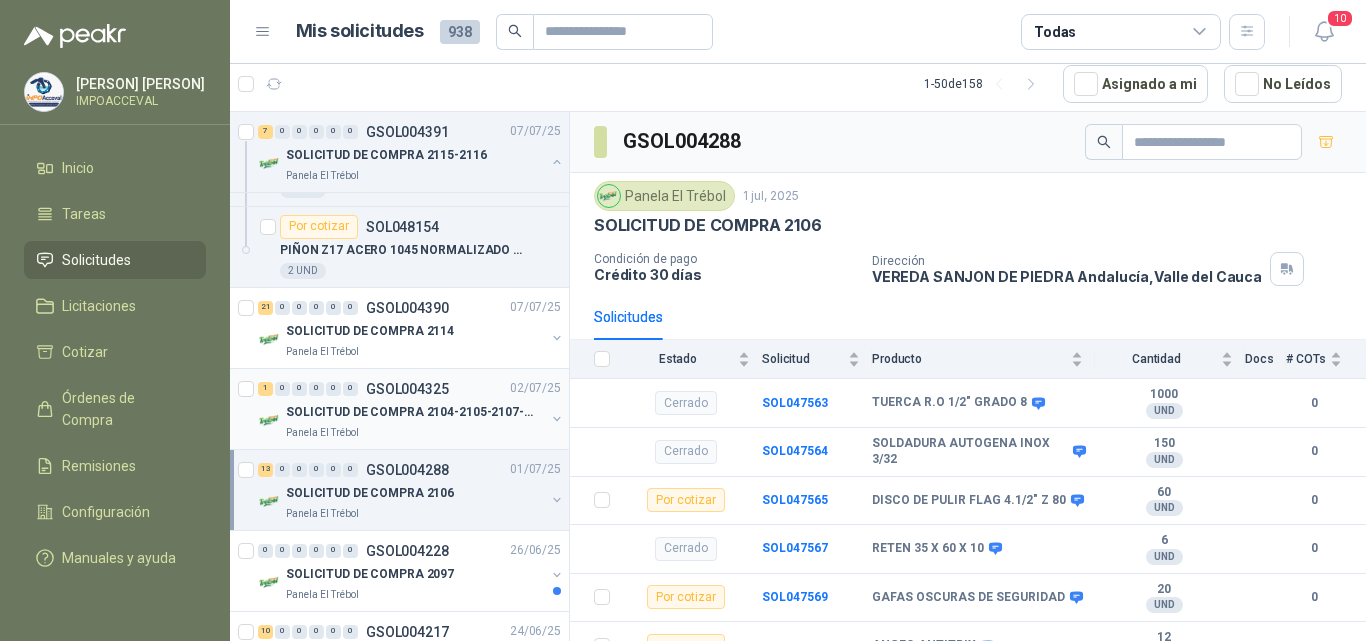 click on "SOLICITUD DE COMPRA 2104-2105-2107-2110" at bounding box center [410, 412] 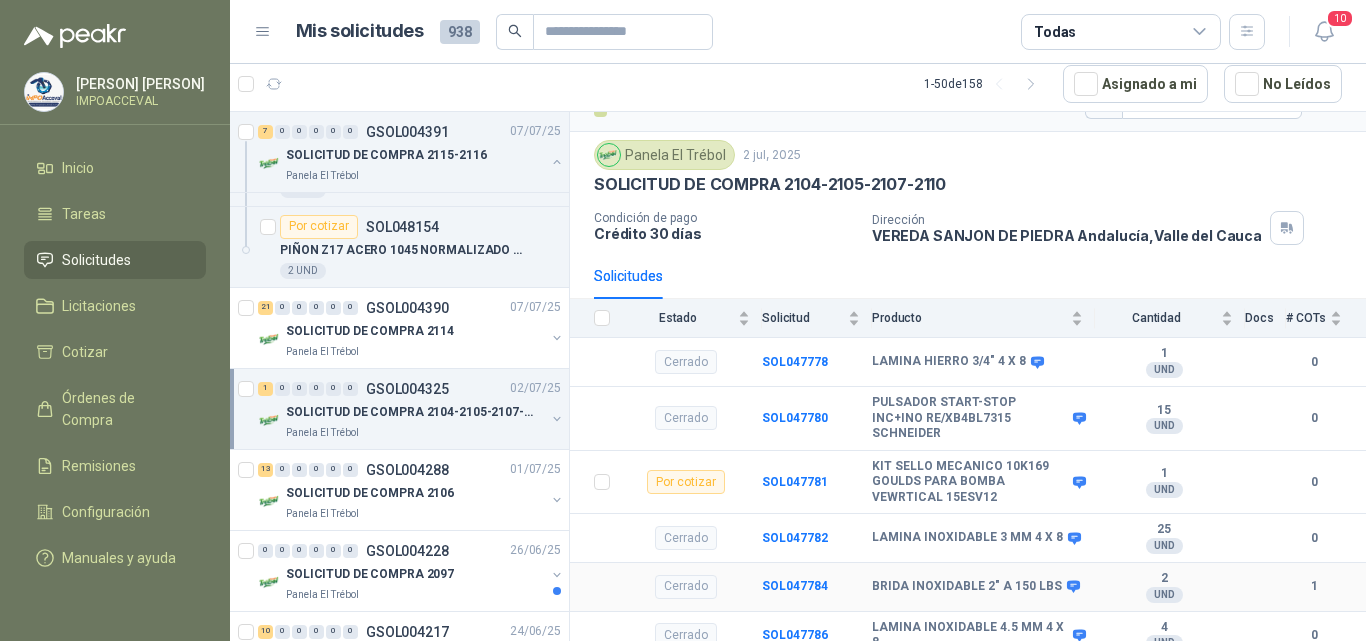scroll, scrollTop: 60, scrollLeft: 0, axis: vertical 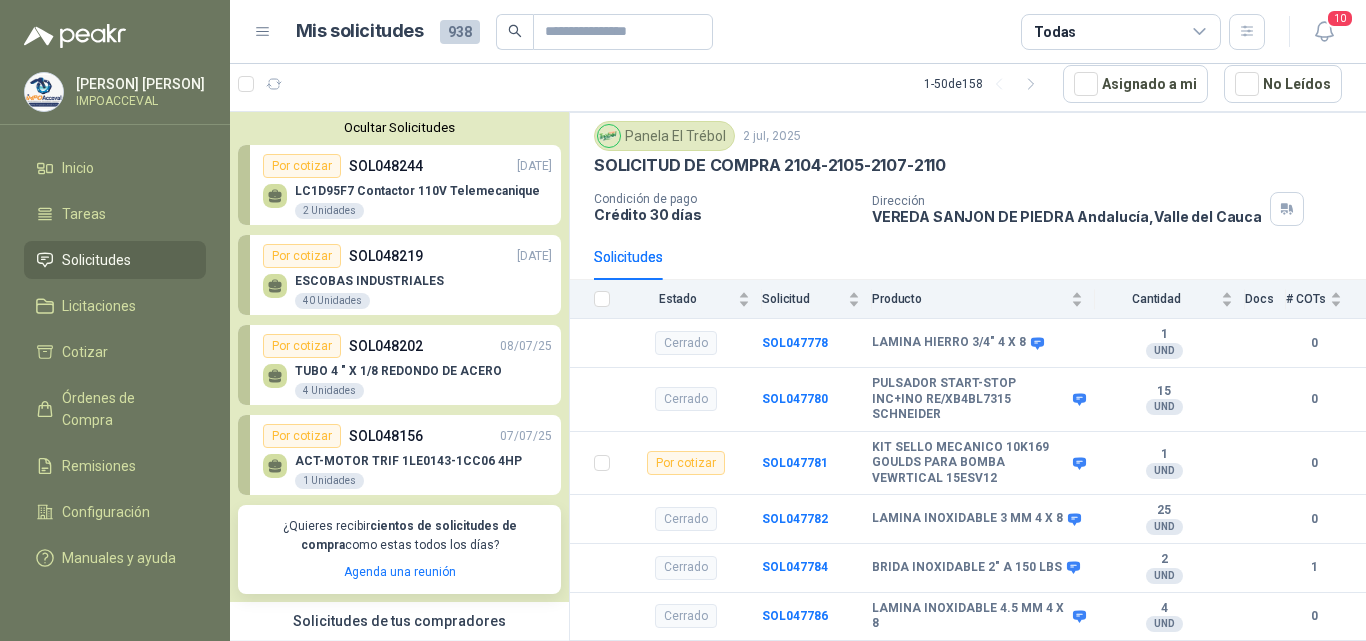 click on "ESCOBAS INDUSTRIALES  40   Unidades" at bounding box center [407, 289] 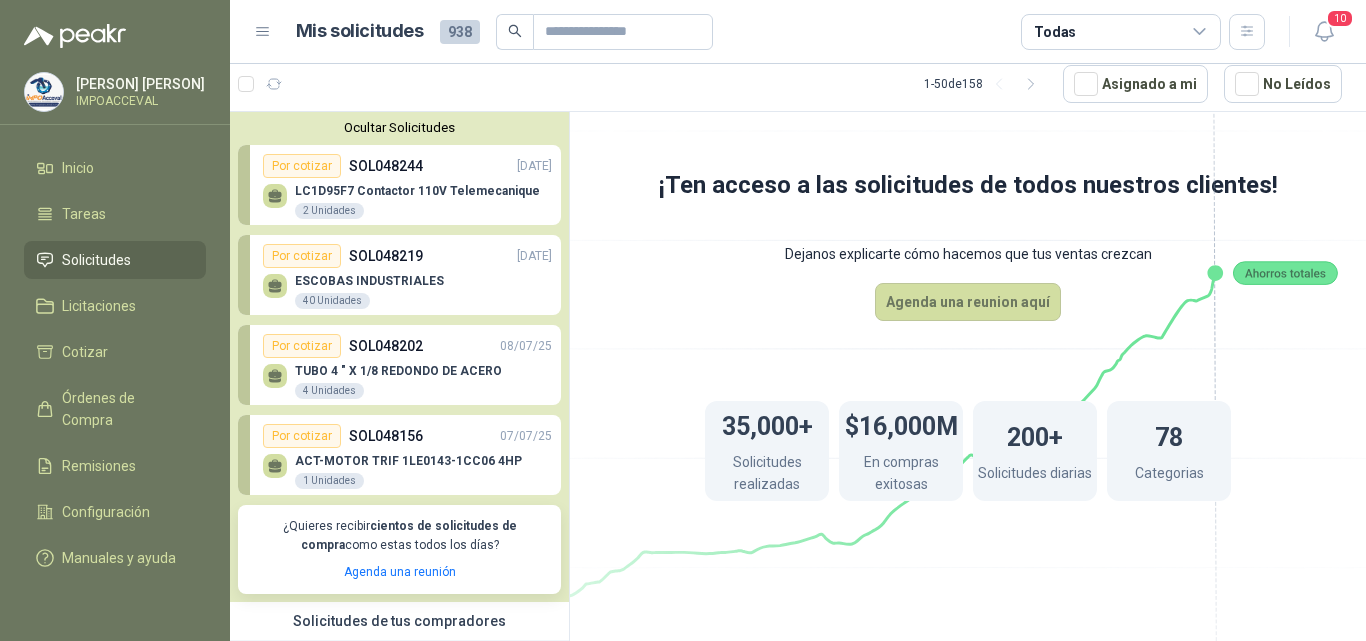 click on "TUBO 4 " X 1/8  REDONDO DE ACERO" at bounding box center (398, 371) 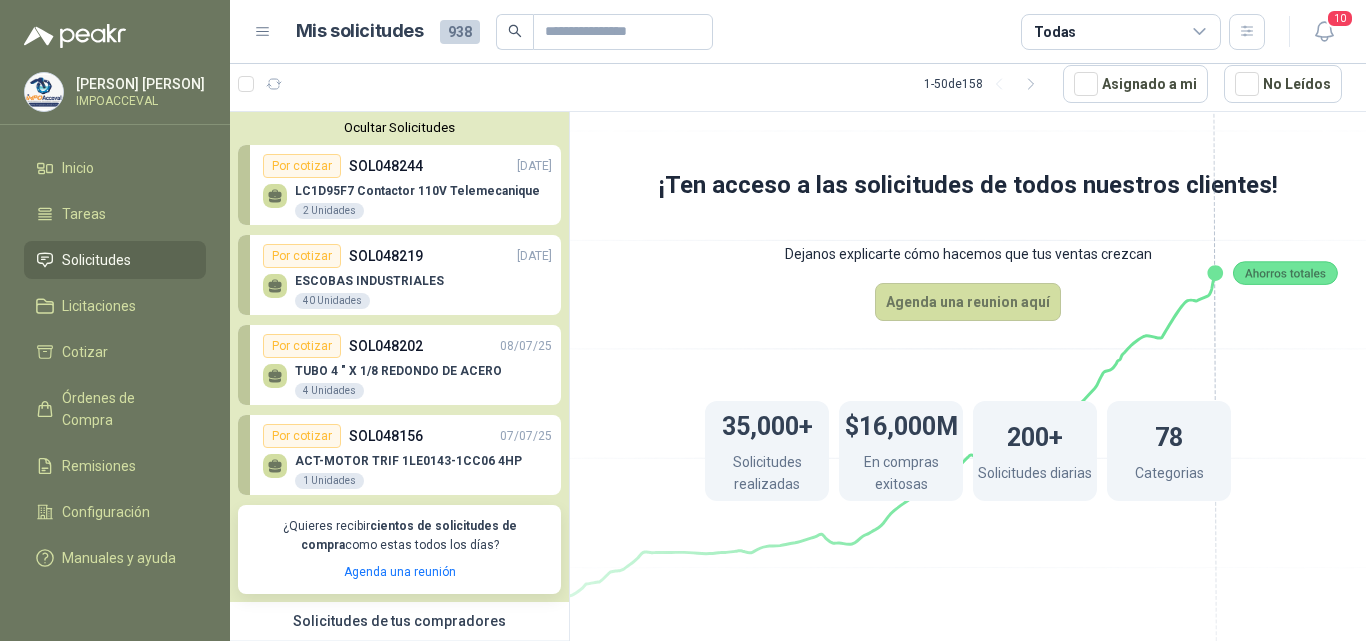 click on "ESCOBAS INDUSTRIALES  40   Unidades" at bounding box center (407, 289) 